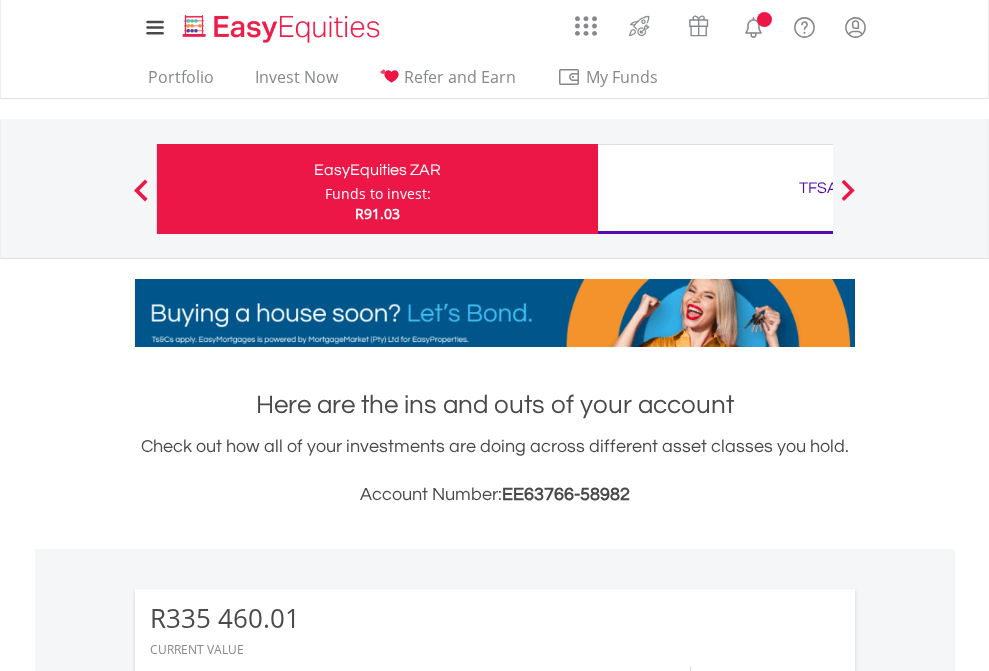 scroll, scrollTop: 0, scrollLeft: 0, axis: both 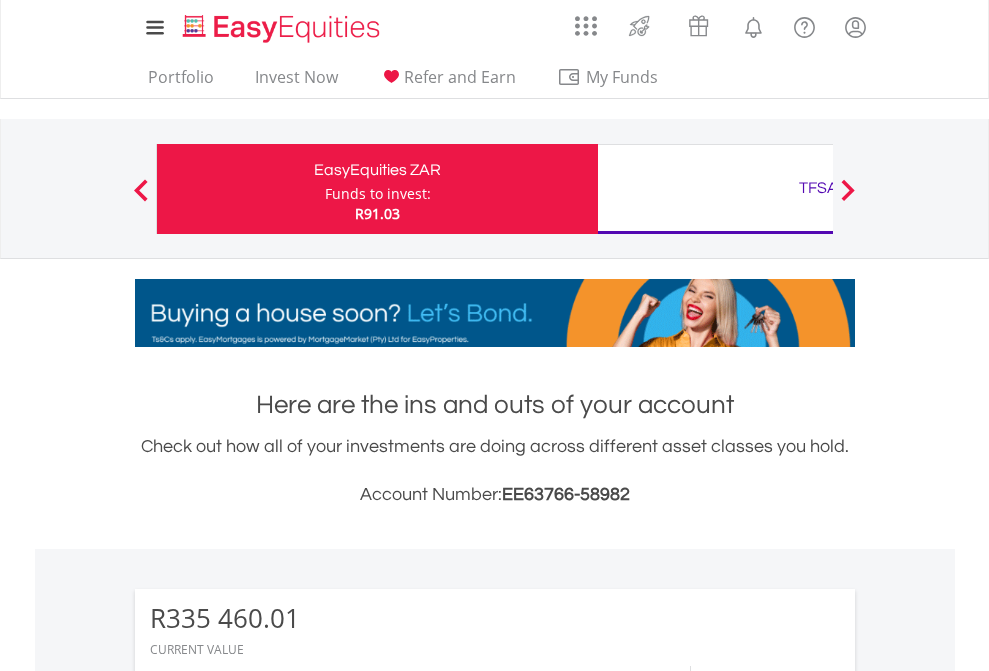 click on "Funds to invest:" at bounding box center (378, 194) 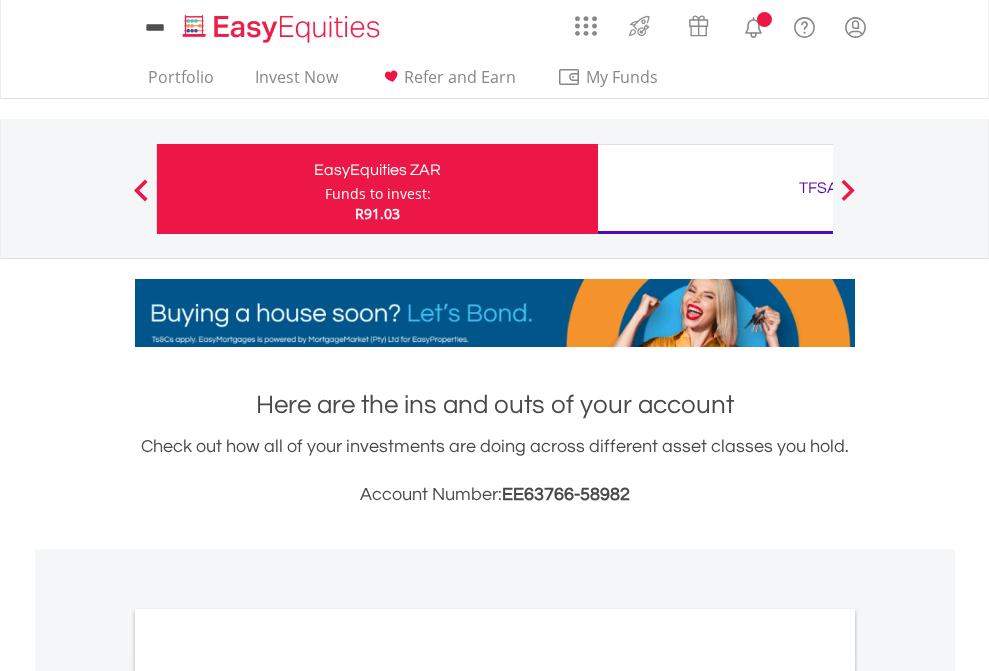 scroll, scrollTop: 0, scrollLeft: 0, axis: both 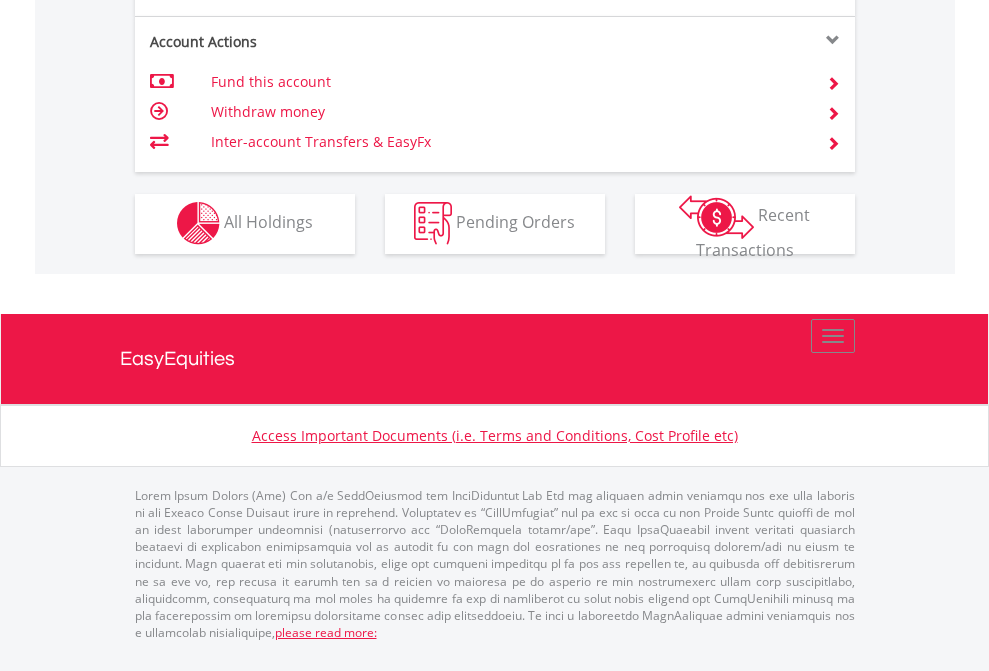 click on "Investment types" at bounding box center (706, -337) 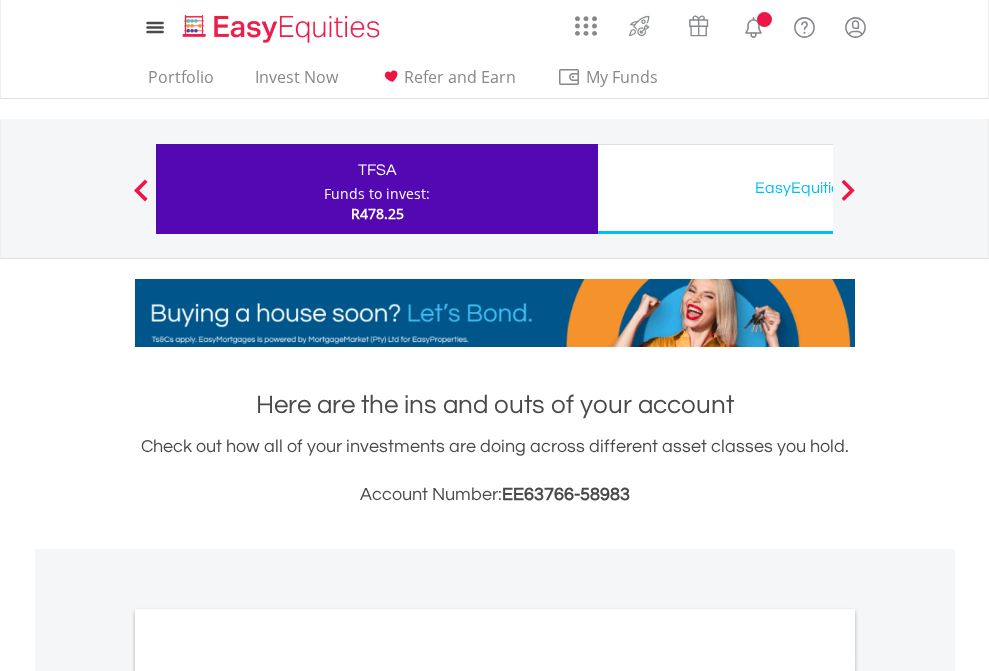 scroll, scrollTop: 0, scrollLeft: 0, axis: both 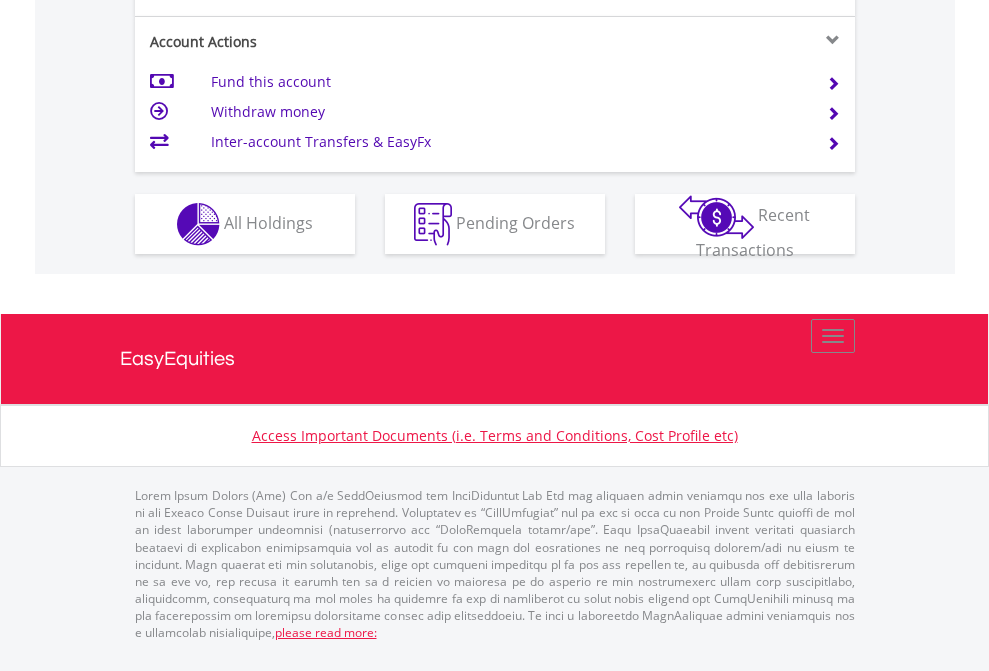click on "Investment types" at bounding box center (706, -337) 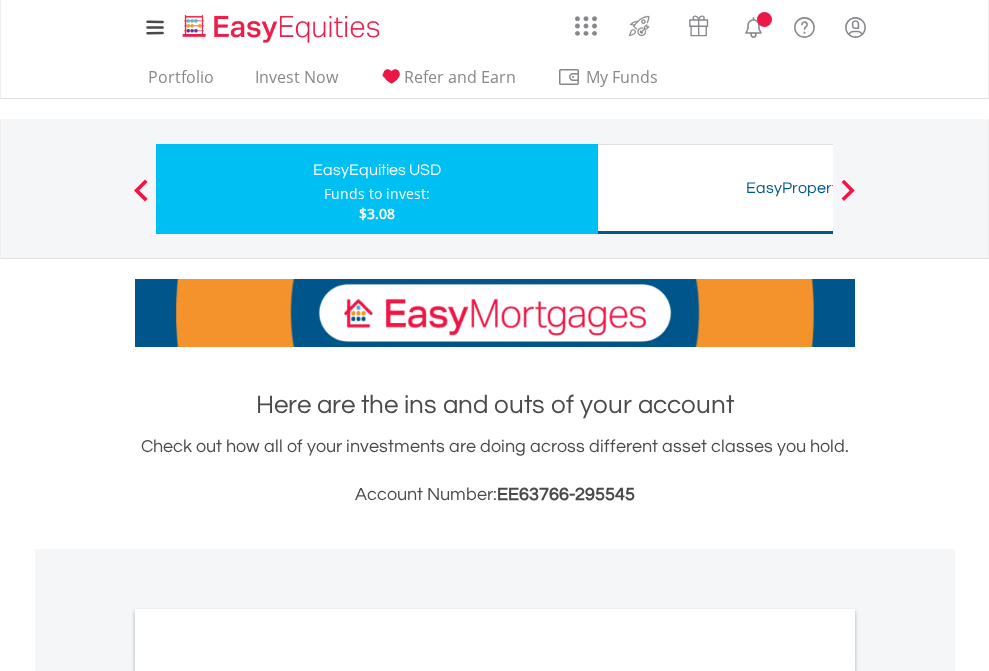 scroll, scrollTop: 0, scrollLeft: 0, axis: both 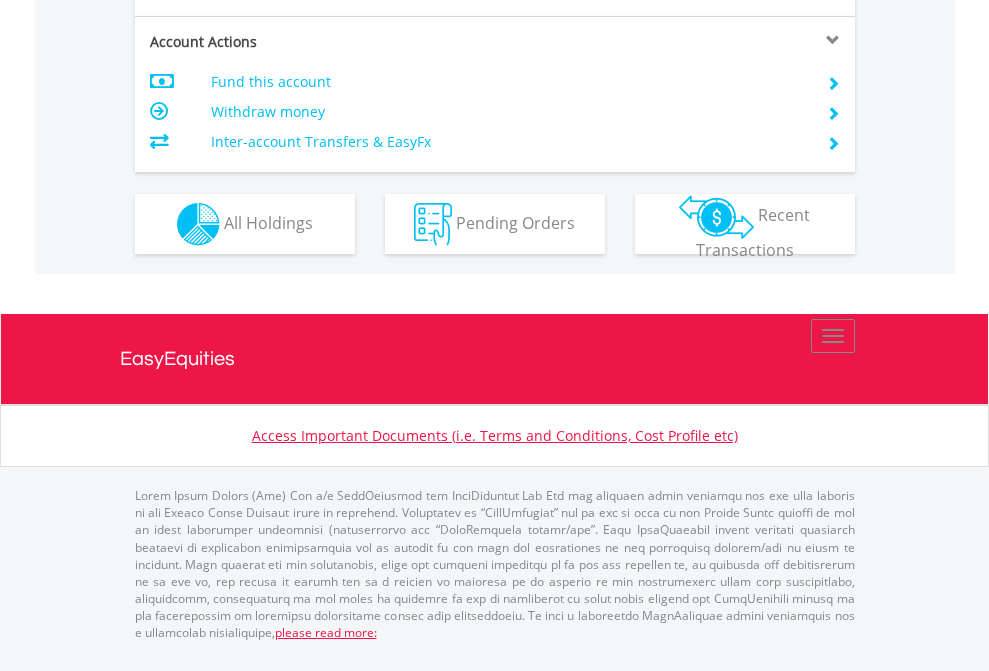 click on "Investment types" at bounding box center [706, -337] 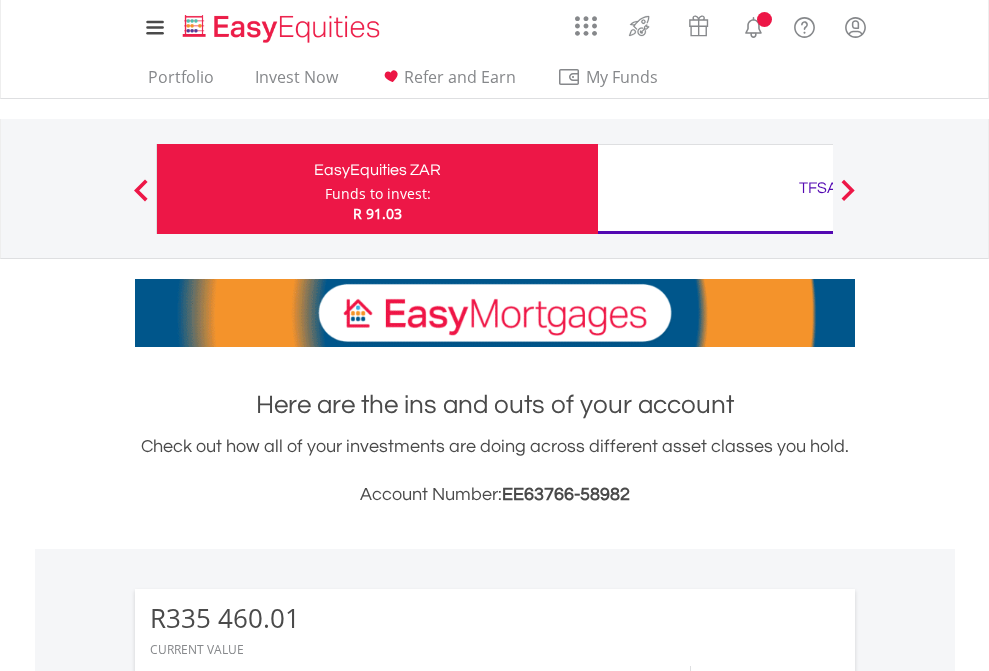scroll, scrollTop: 0, scrollLeft: 0, axis: both 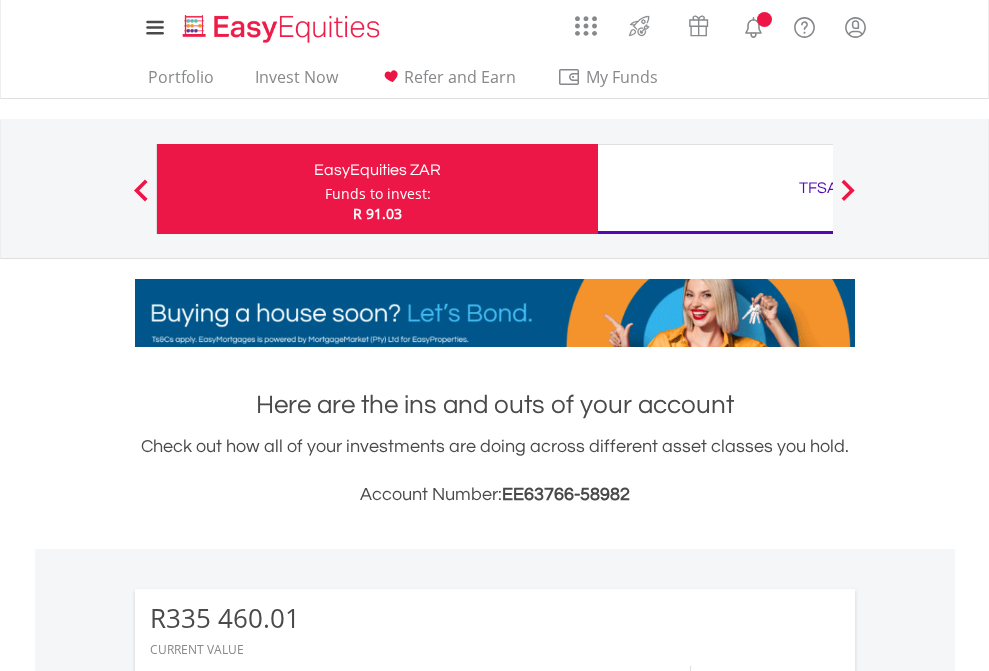 click on "All Holdings" at bounding box center [268, 1608] 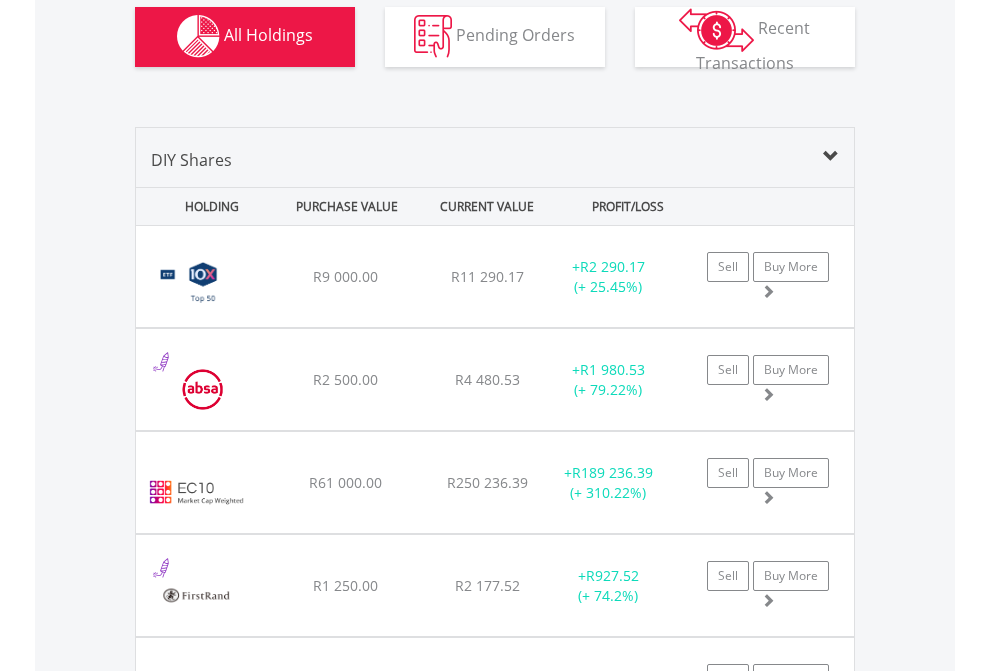 scroll, scrollTop: 2304, scrollLeft: 0, axis: vertical 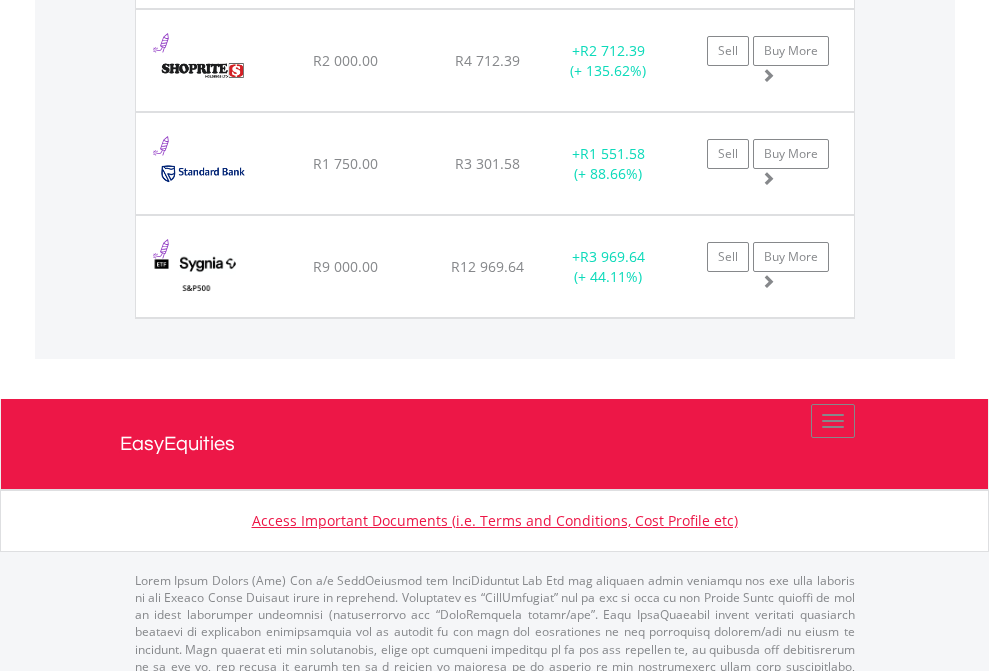 click on "TFSA" at bounding box center (818, -2116) 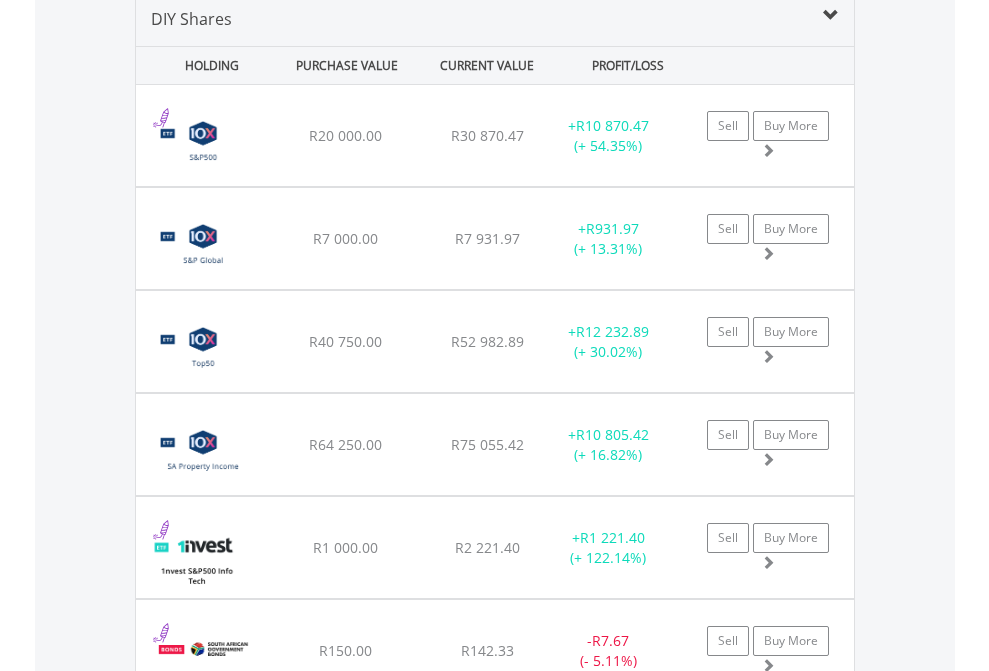 scroll, scrollTop: 1933, scrollLeft: 0, axis: vertical 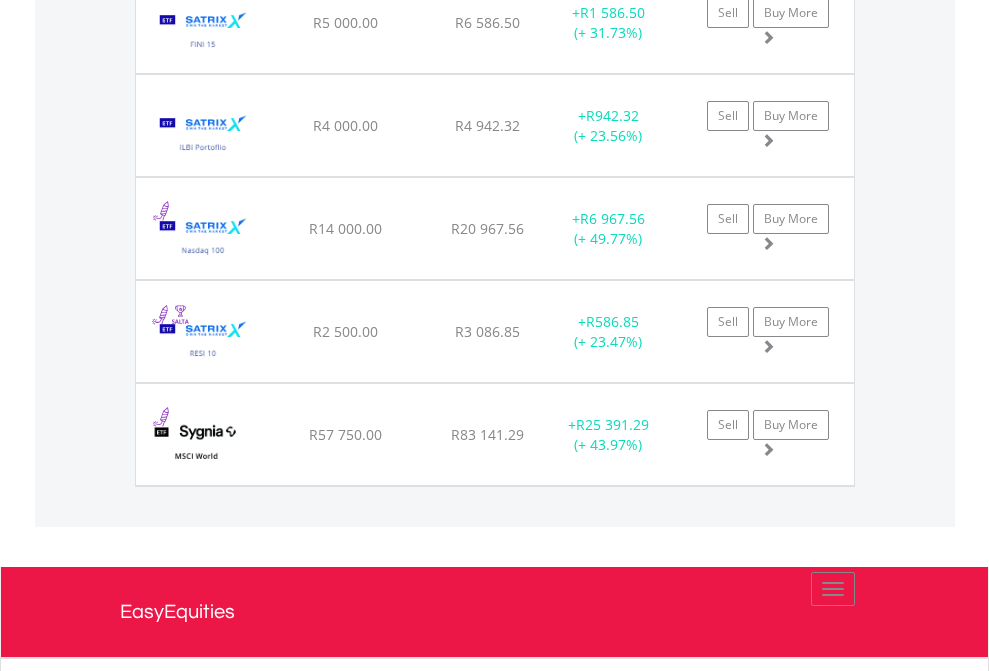 click on "EasyEquities USD" at bounding box center [818, -1745] 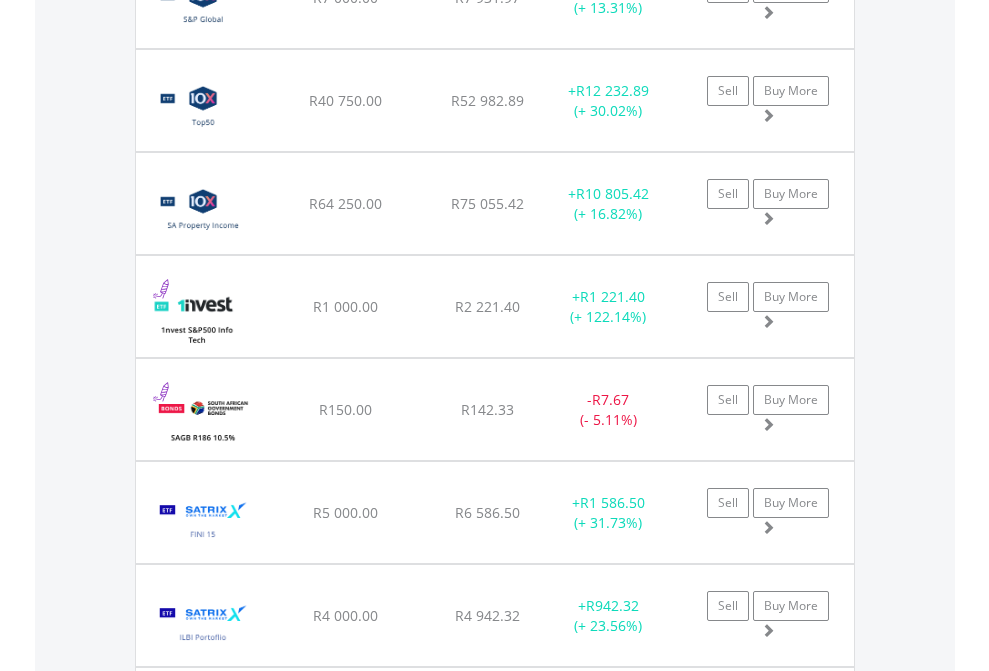 scroll, scrollTop: 144, scrollLeft: 0, axis: vertical 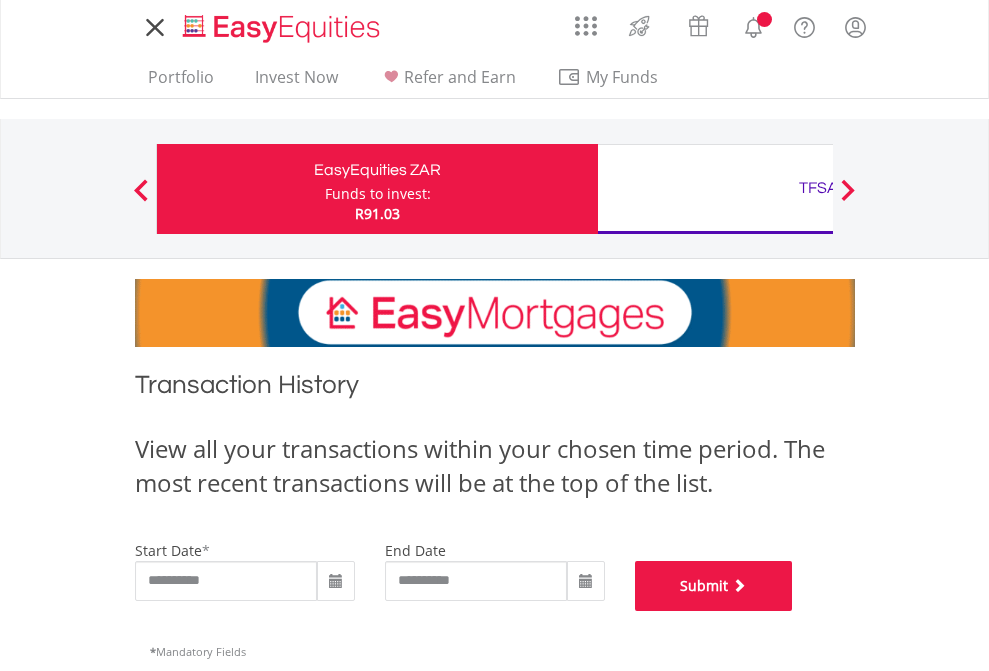 click on "Submit" at bounding box center [714, 586] 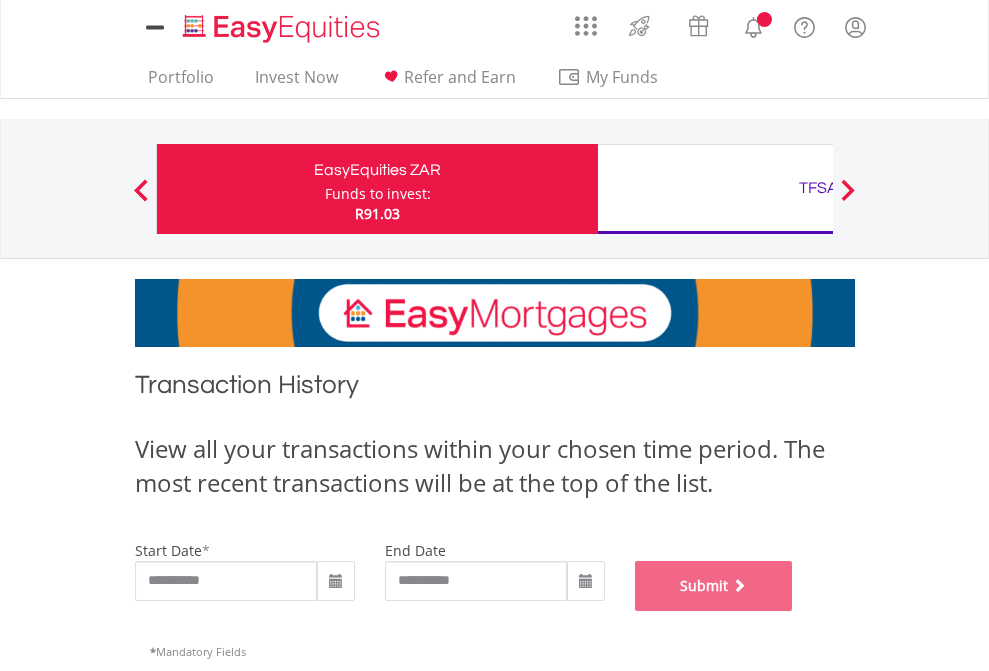 scroll, scrollTop: 811, scrollLeft: 0, axis: vertical 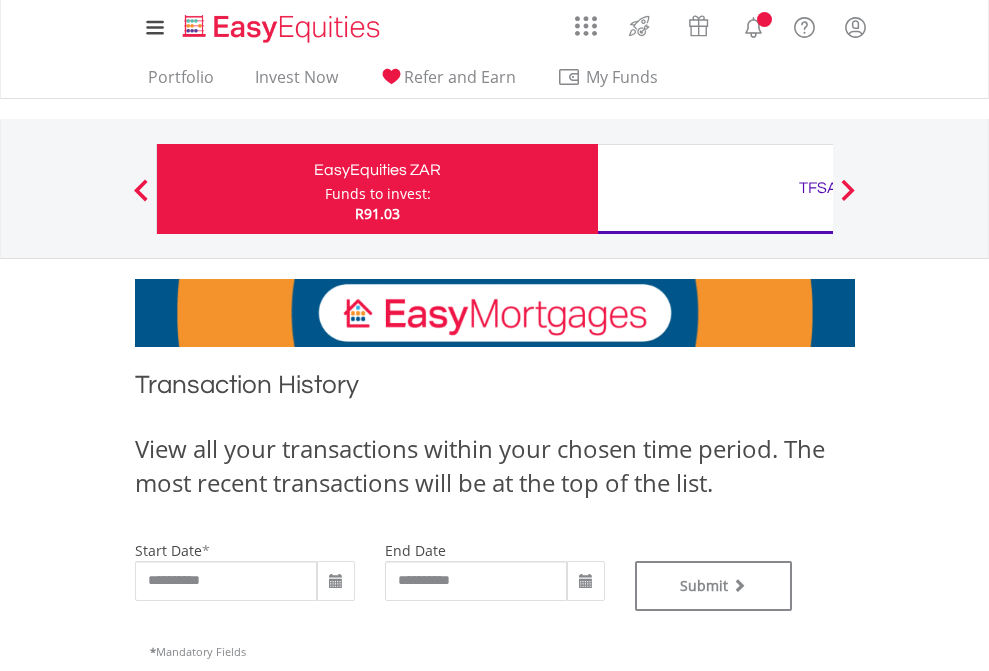 click on "TFSA" at bounding box center (818, 188) 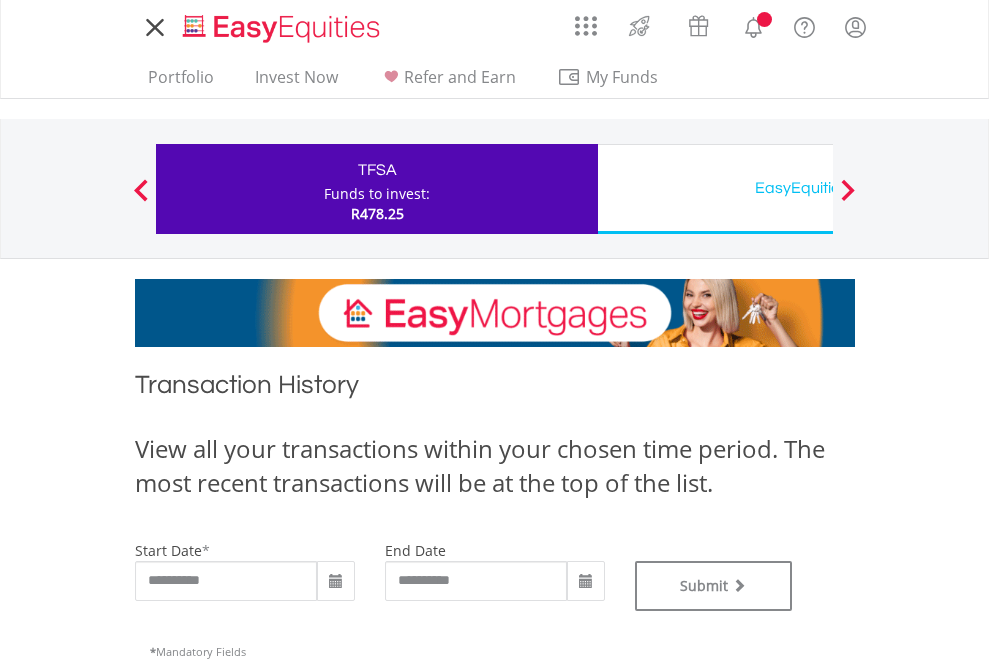 scroll, scrollTop: 0, scrollLeft: 0, axis: both 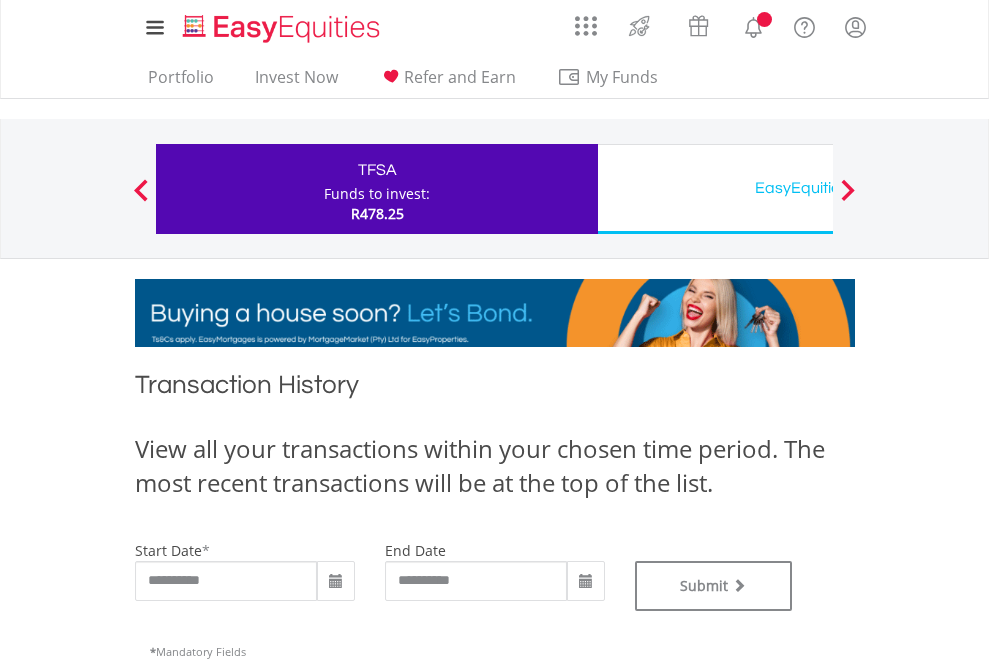 type on "**********" 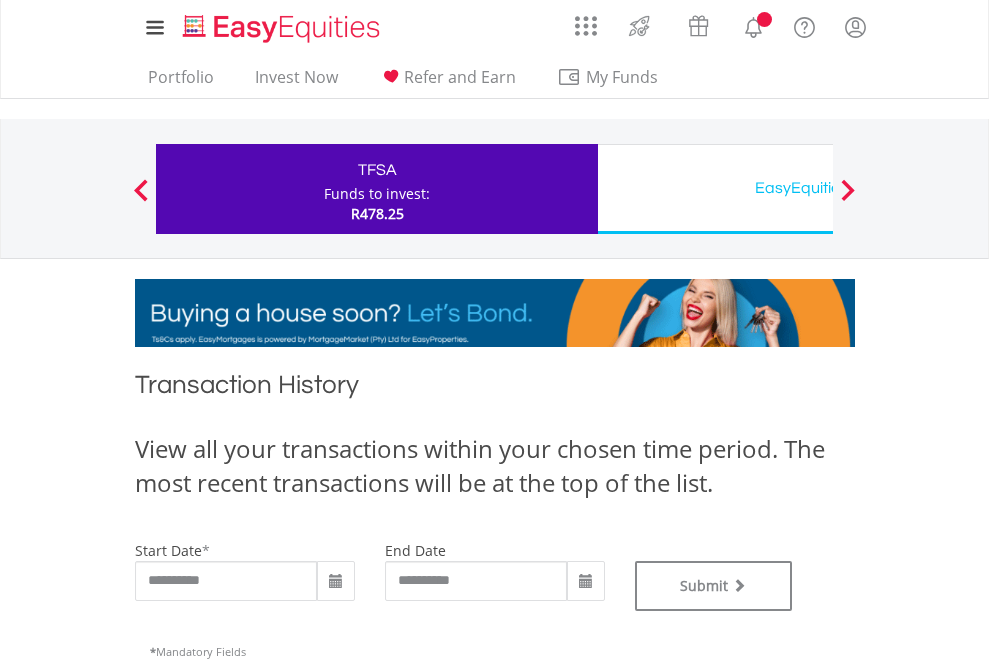 type on "**********" 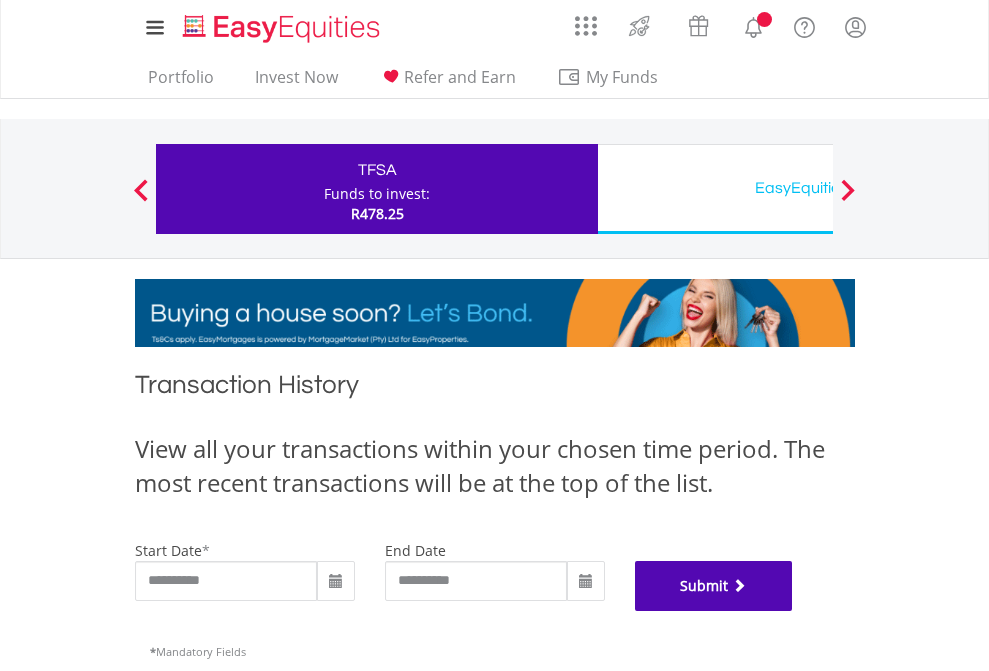 click on "Submit" at bounding box center (714, 586) 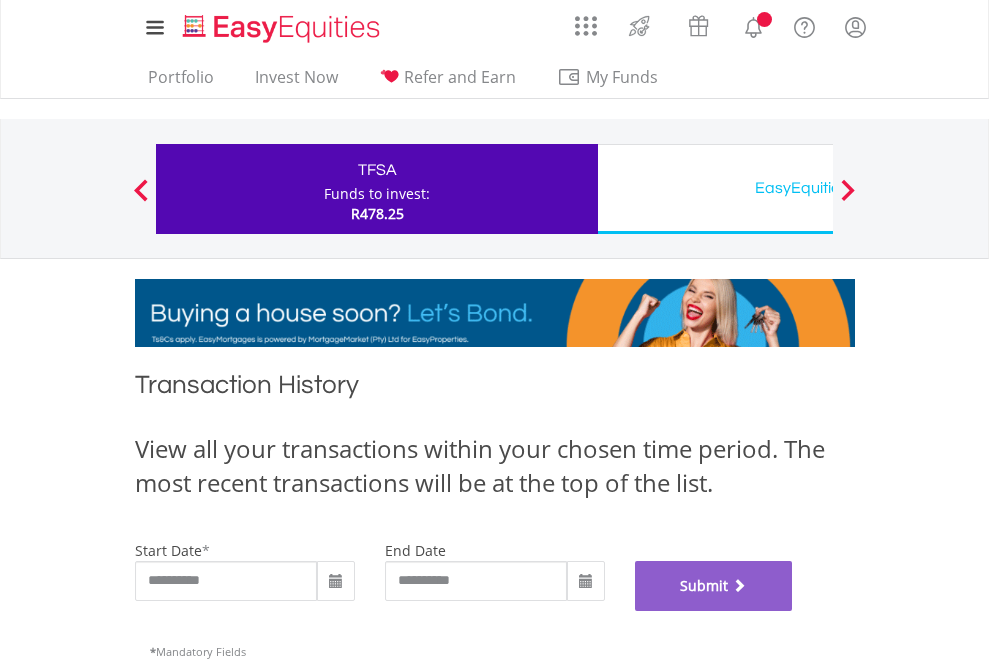 scroll, scrollTop: 811, scrollLeft: 0, axis: vertical 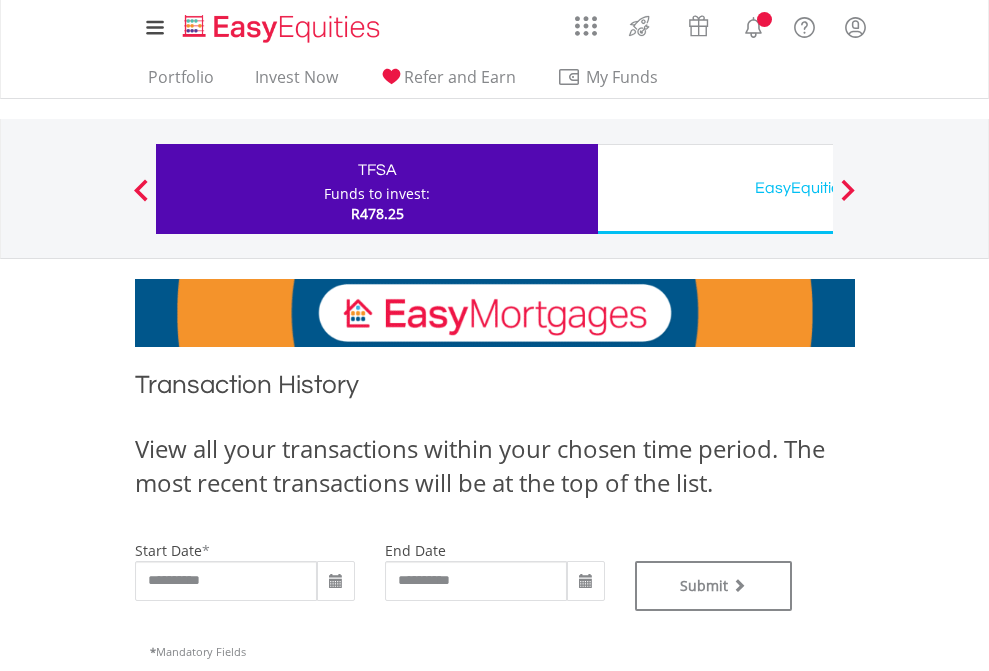 click on "EasyEquities USD" at bounding box center [818, 188] 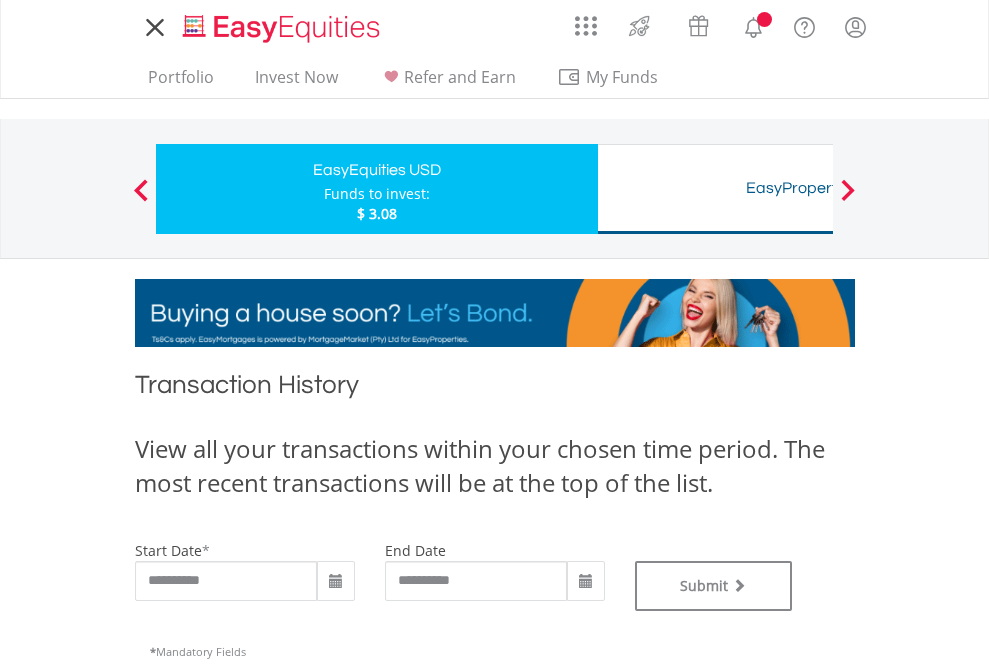 scroll, scrollTop: 0, scrollLeft: 0, axis: both 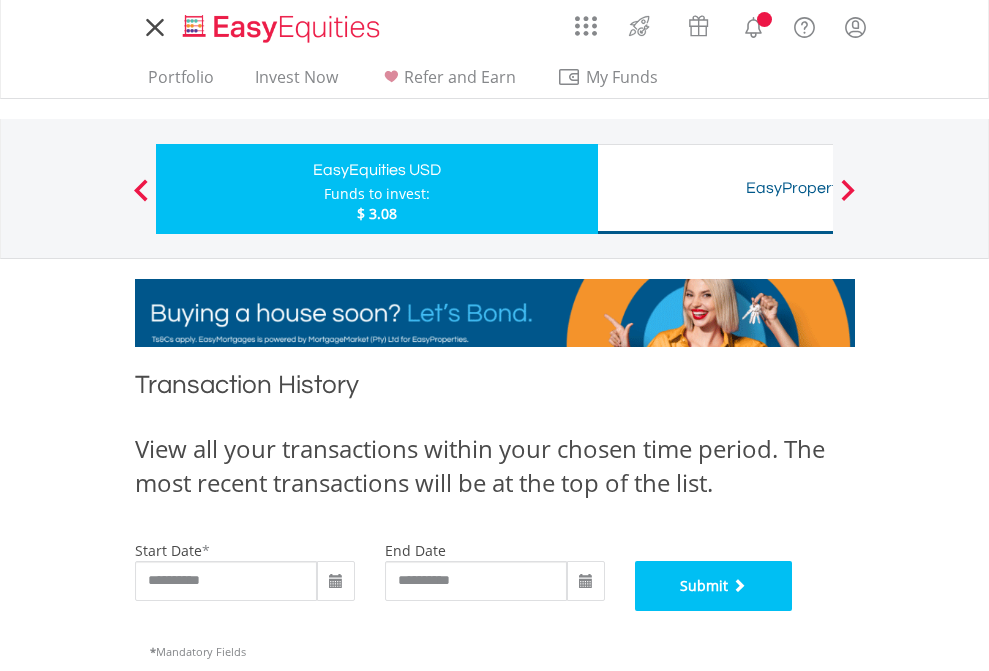 click on "Submit" at bounding box center [714, 586] 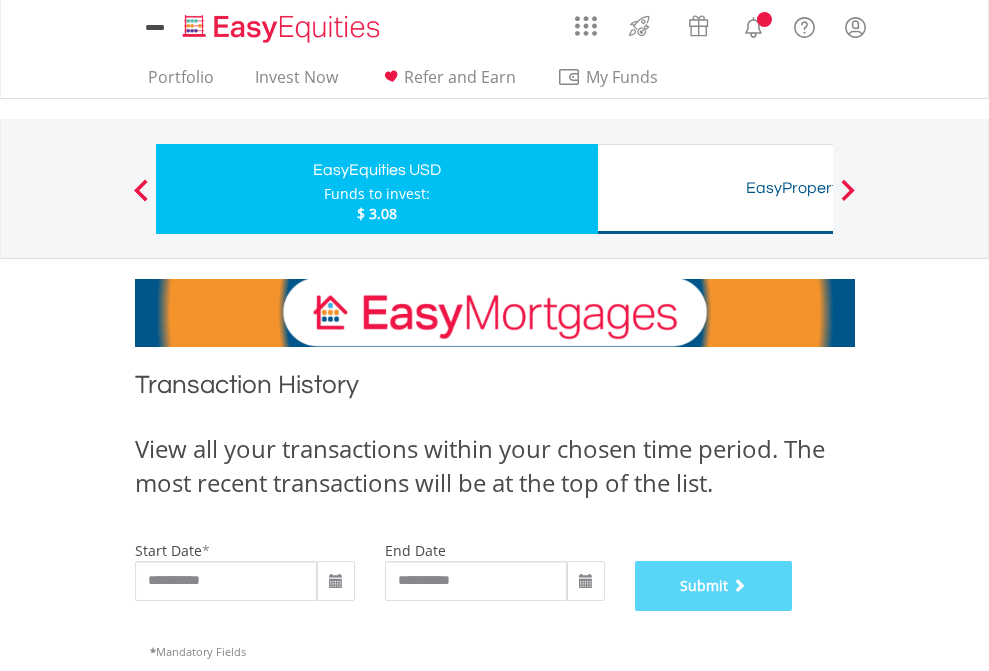 scroll, scrollTop: 811, scrollLeft: 0, axis: vertical 